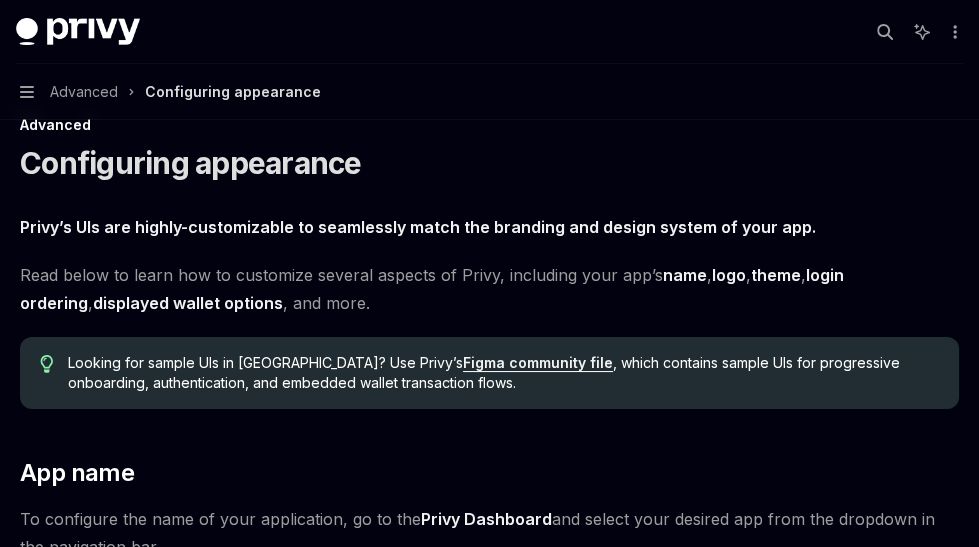 scroll, scrollTop: 208, scrollLeft: 0, axis: vertical 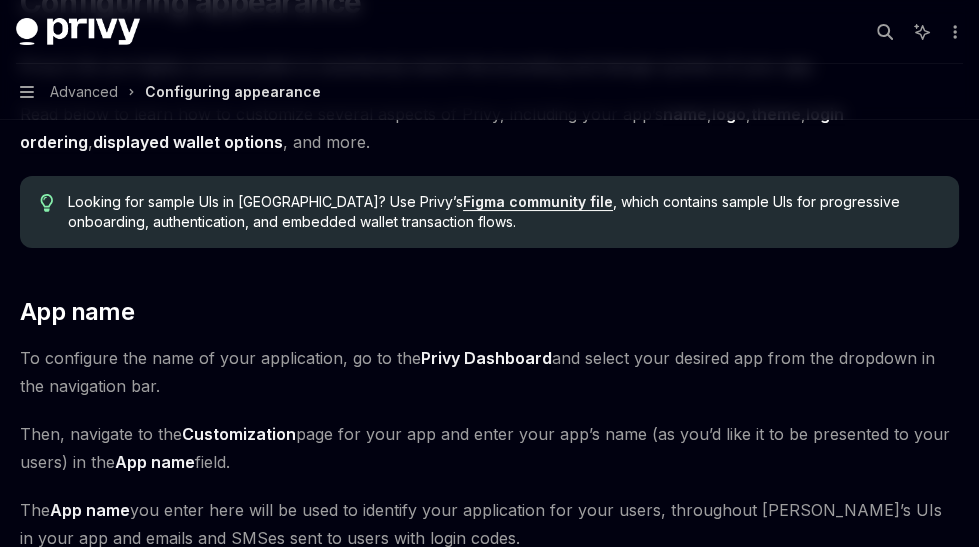 click on "Customization" at bounding box center (239, 434) 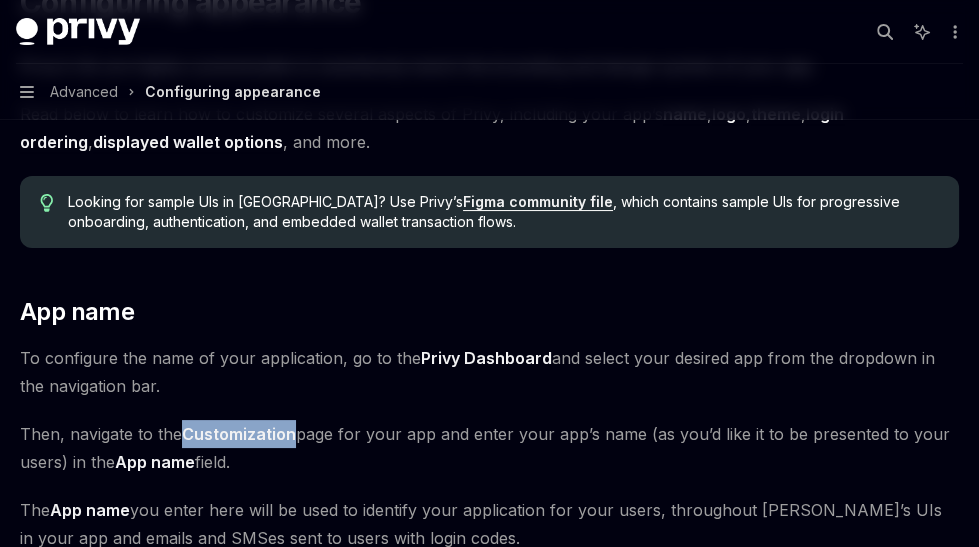 click on "Customization" at bounding box center (239, 434) 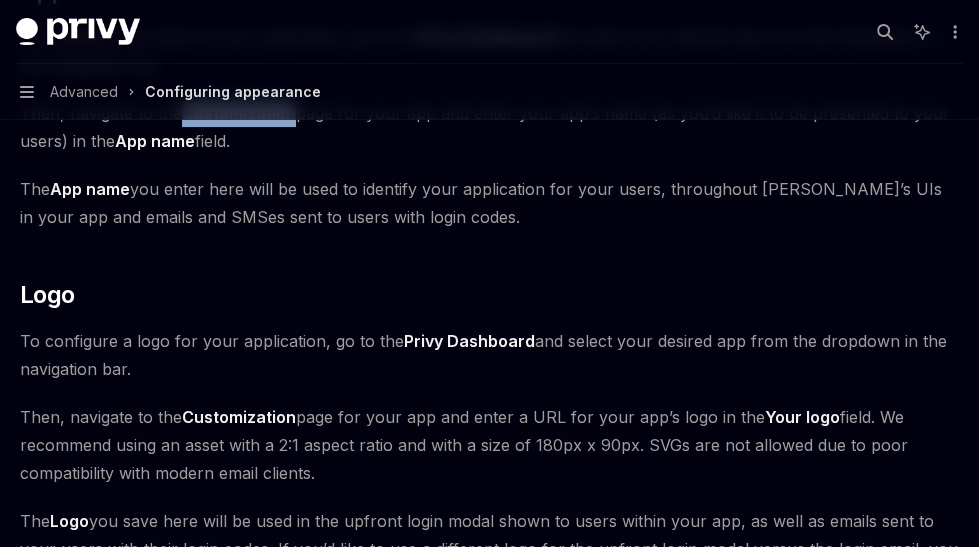 scroll, scrollTop: 652, scrollLeft: 0, axis: vertical 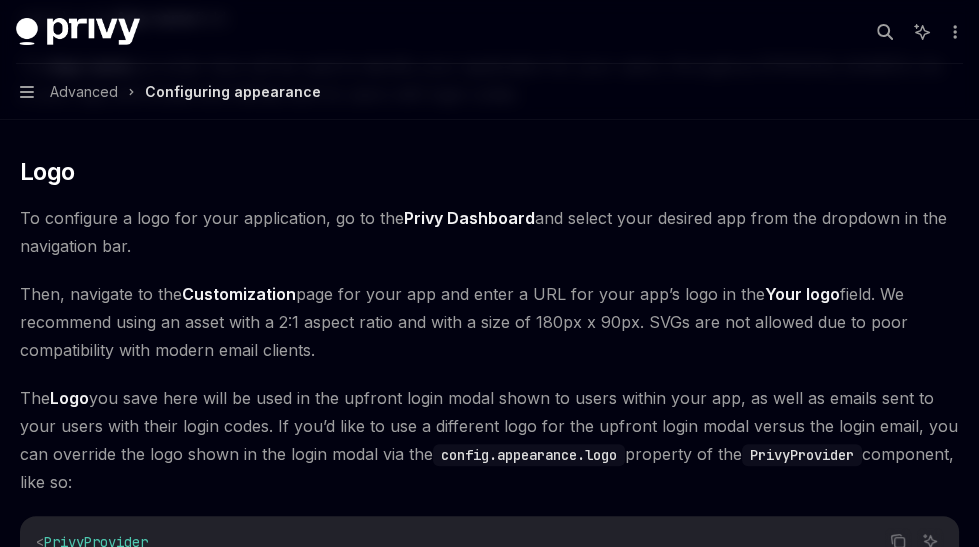 click on "Customization" at bounding box center (239, 294) 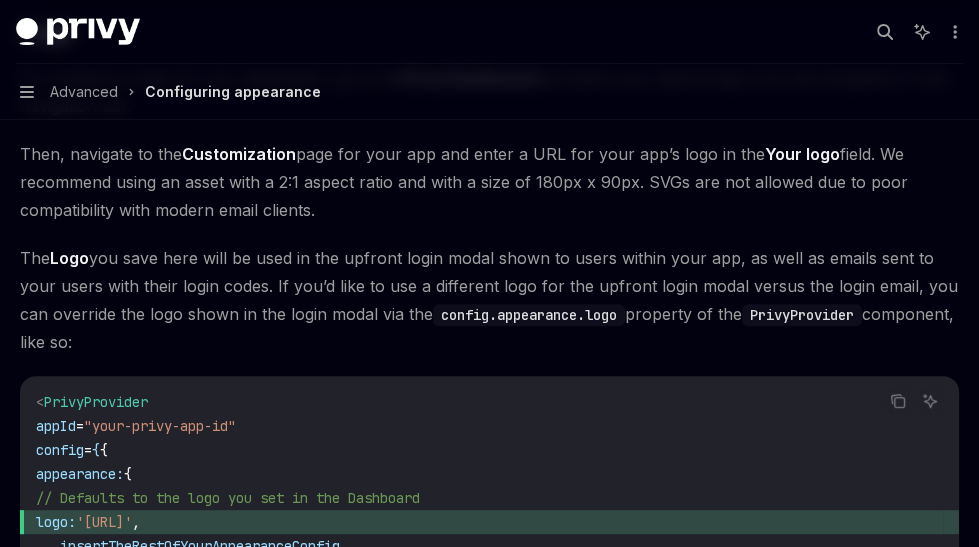 scroll, scrollTop: 865, scrollLeft: 0, axis: vertical 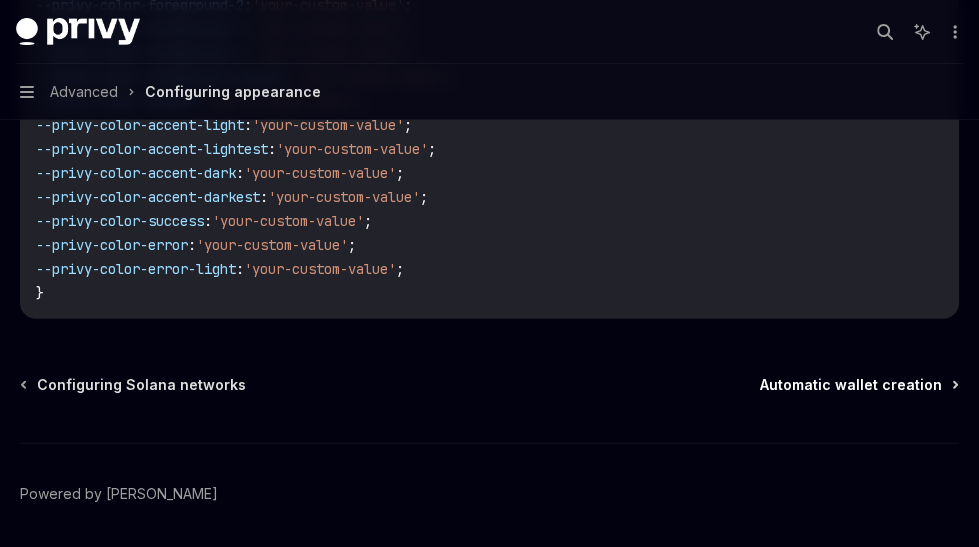click on "Automatic wallet creation" at bounding box center [851, 385] 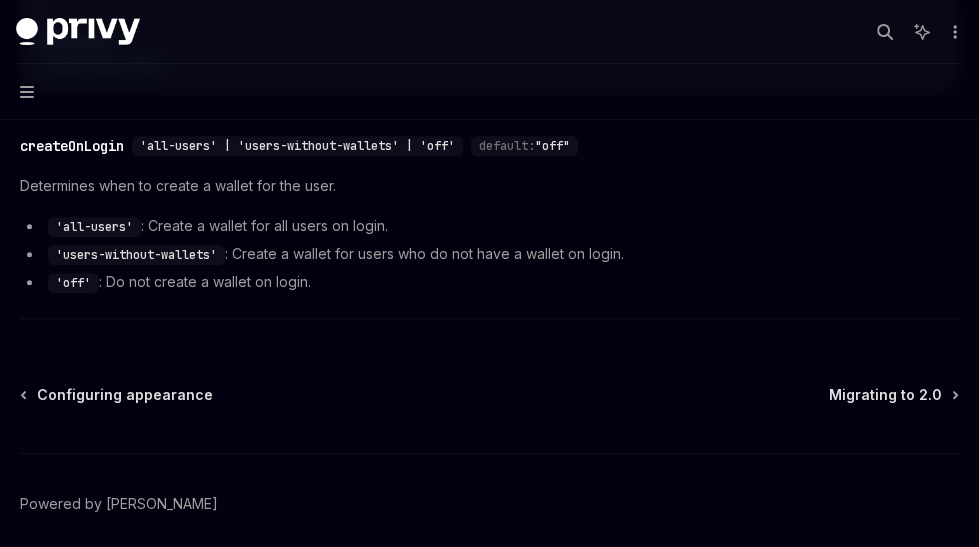 scroll, scrollTop: 796, scrollLeft: 0, axis: vertical 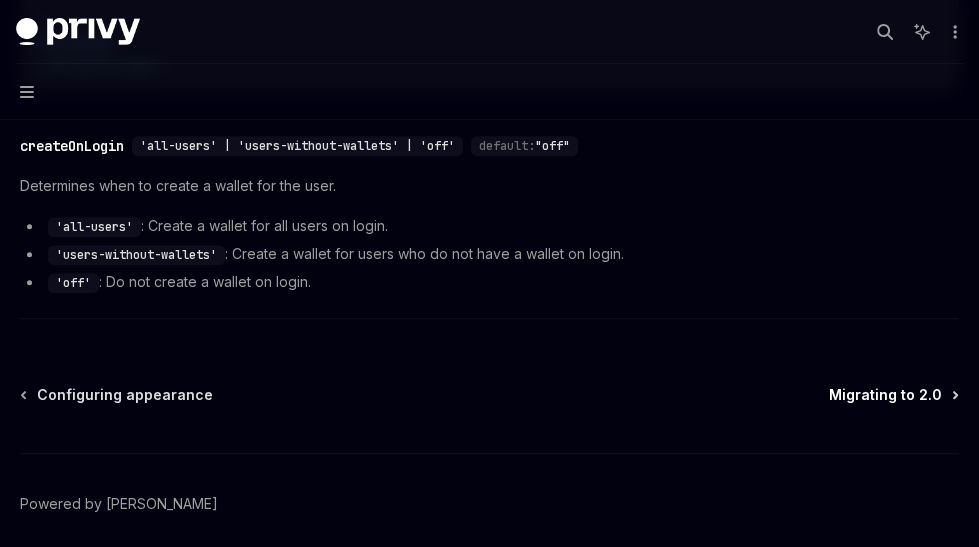 click on "Migrating to 2.0" at bounding box center (885, 395) 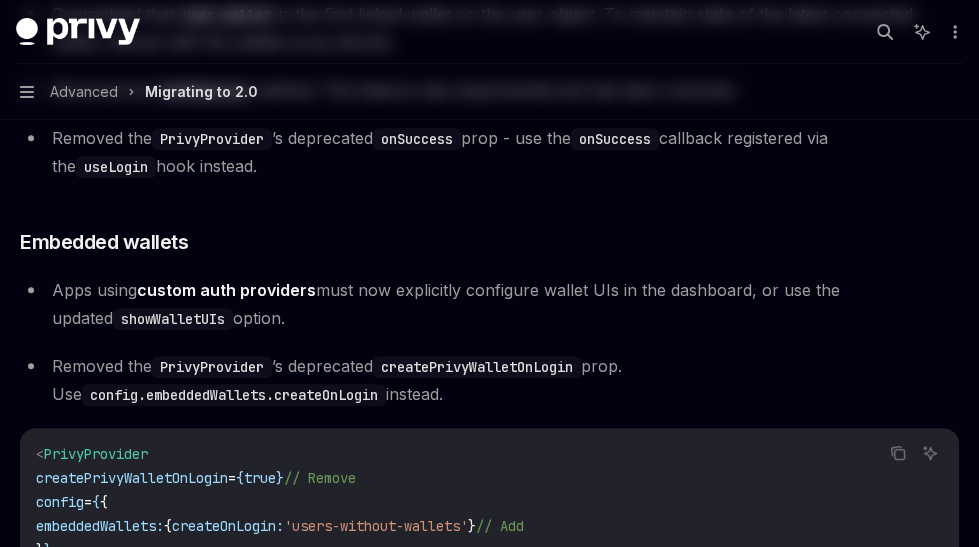 scroll, scrollTop: 0, scrollLeft: 0, axis: both 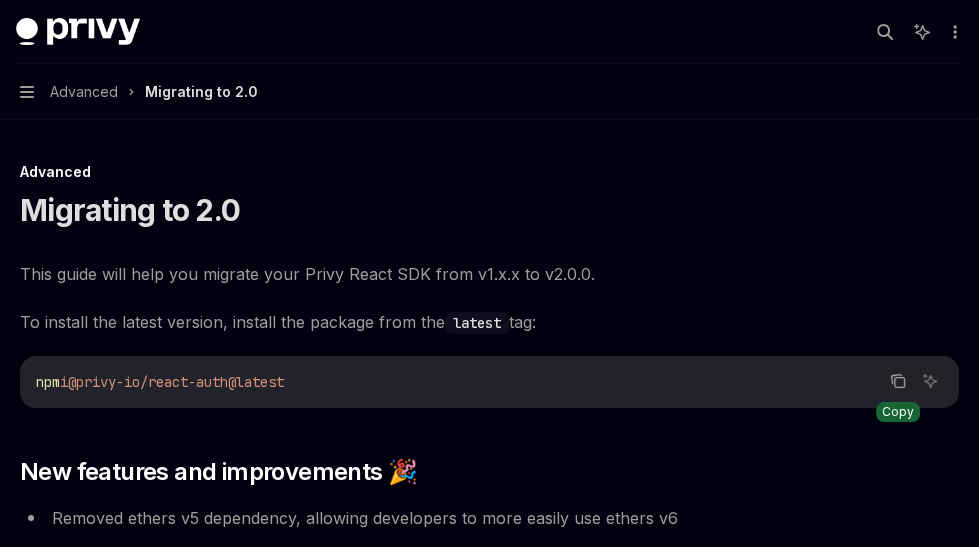 click at bounding box center (898, 381) 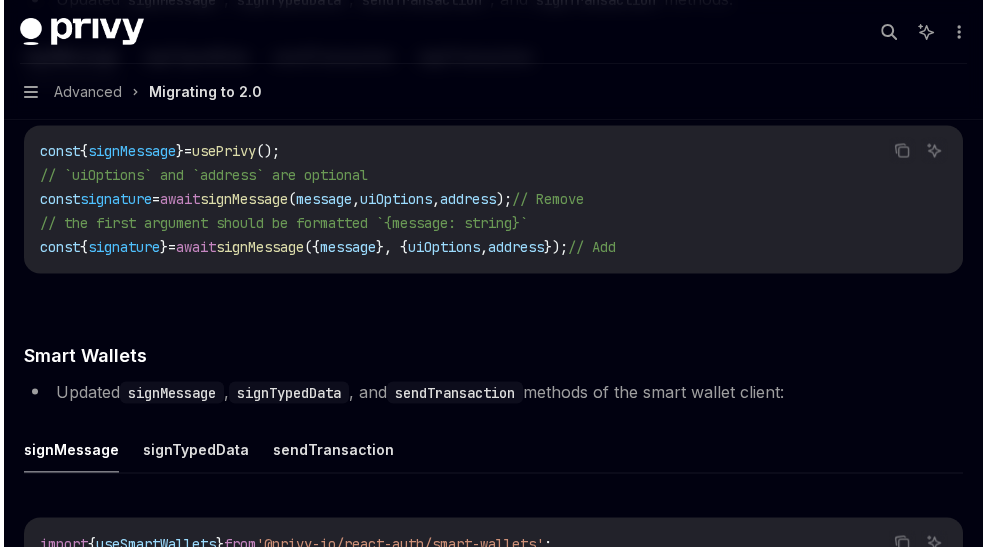 scroll, scrollTop: 3323, scrollLeft: 0, axis: vertical 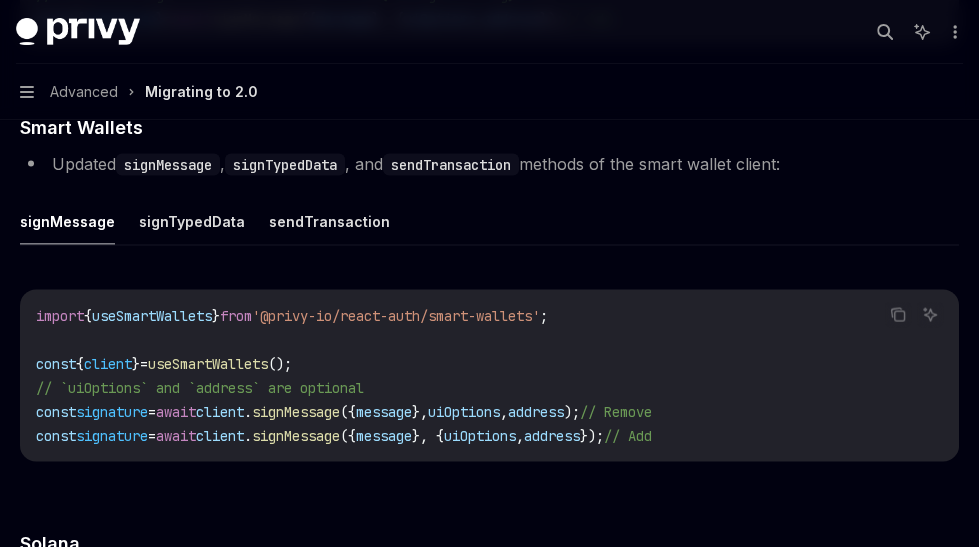 click on "Advanced" at bounding box center [84, 92] 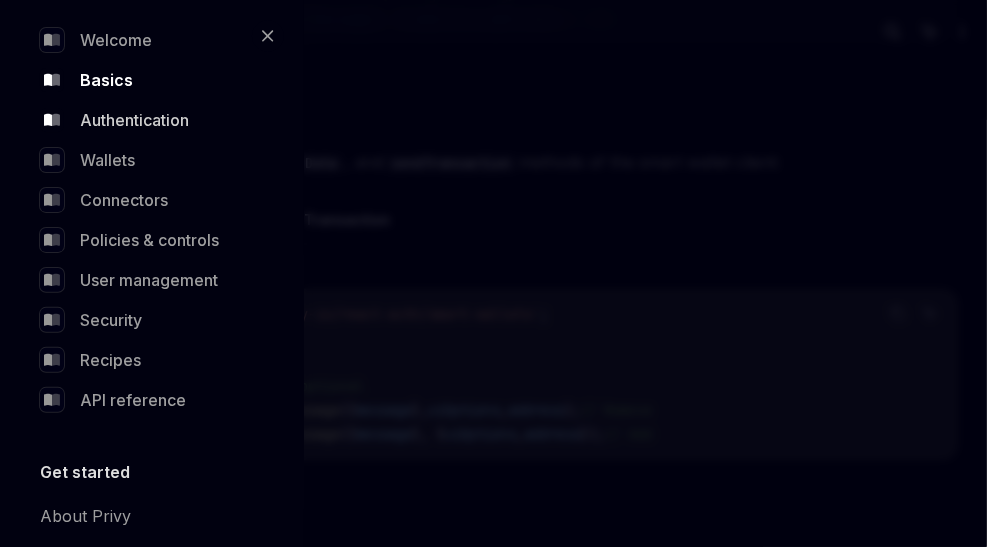 click on "Authentication" at bounding box center [148, 120] 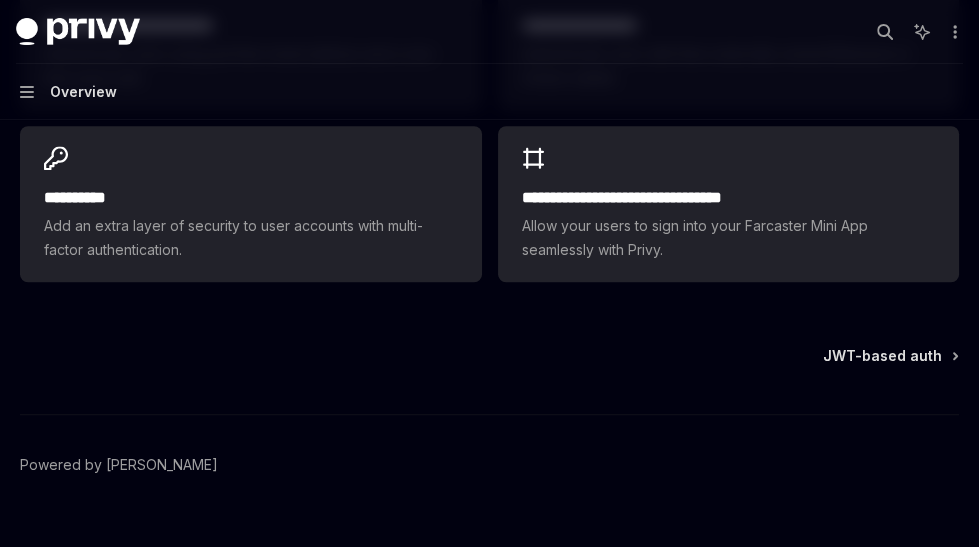 scroll, scrollTop: 1591, scrollLeft: 0, axis: vertical 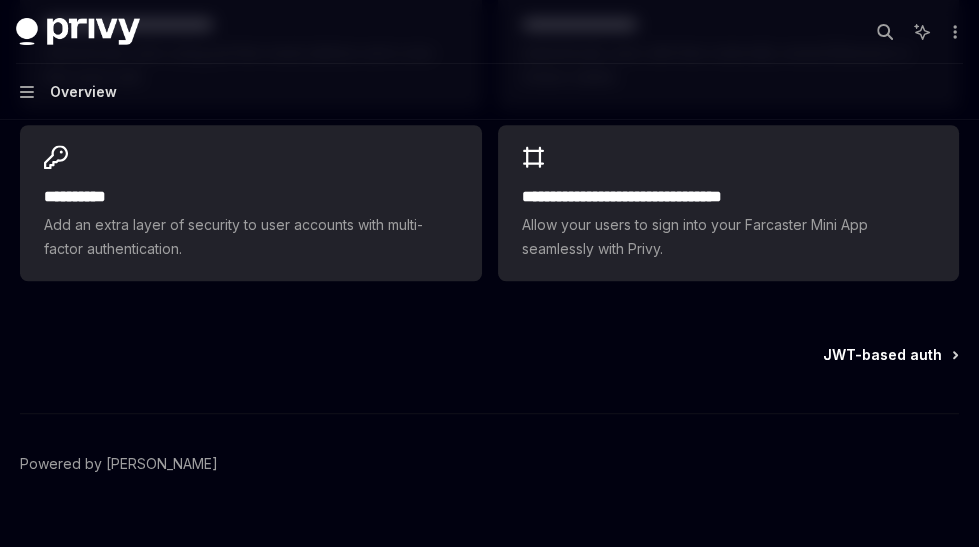 click on "JWT-based auth" at bounding box center [882, 355] 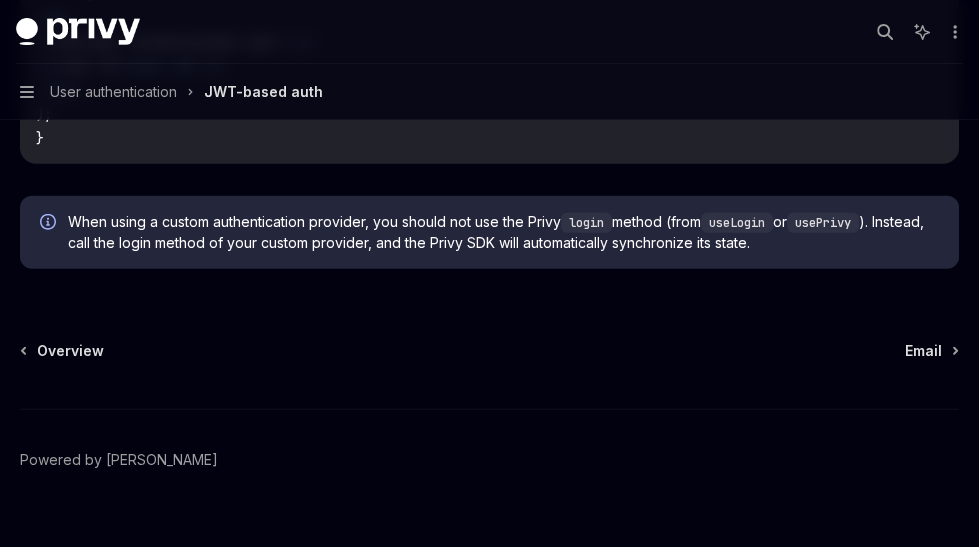 scroll, scrollTop: 4562, scrollLeft: 0, axis: vertical 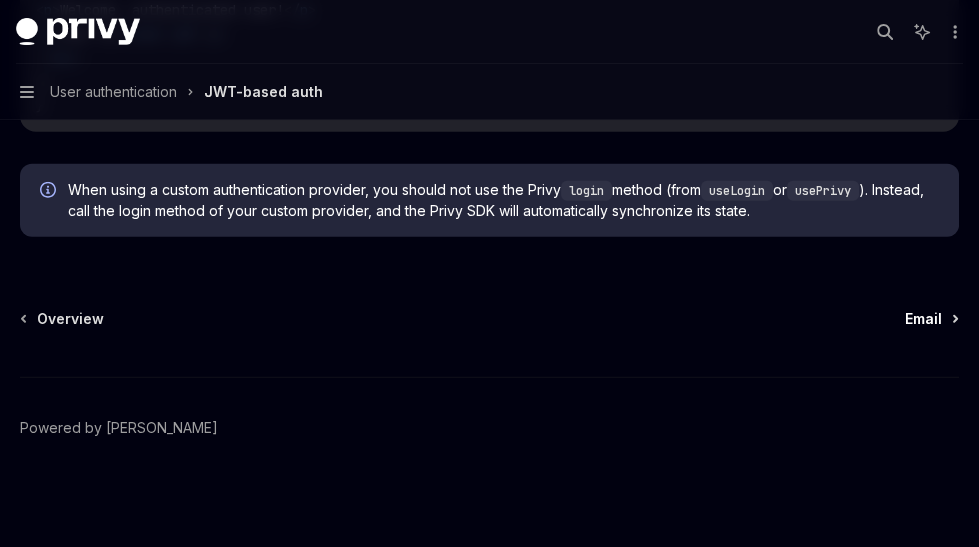 click on "Email" at bounding box center (923, 319) 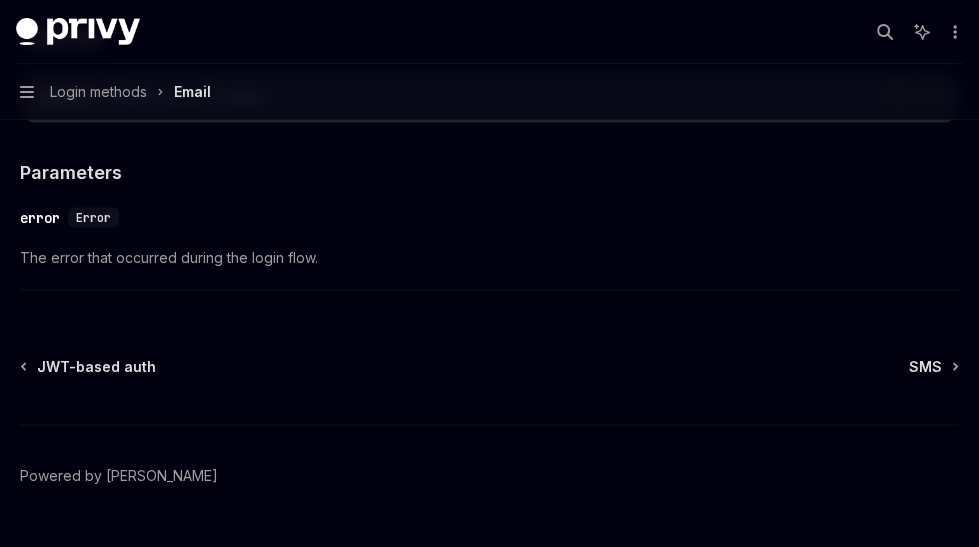 scroll, scrollTop: 3858, scrollLeft: 0, axis: vertical 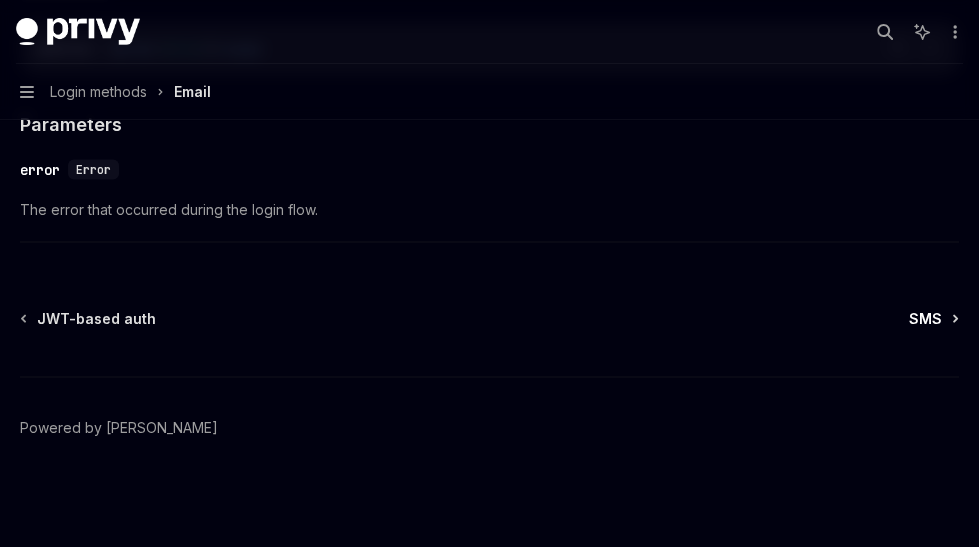 click on "SMS" at bounding box center (925, 319) 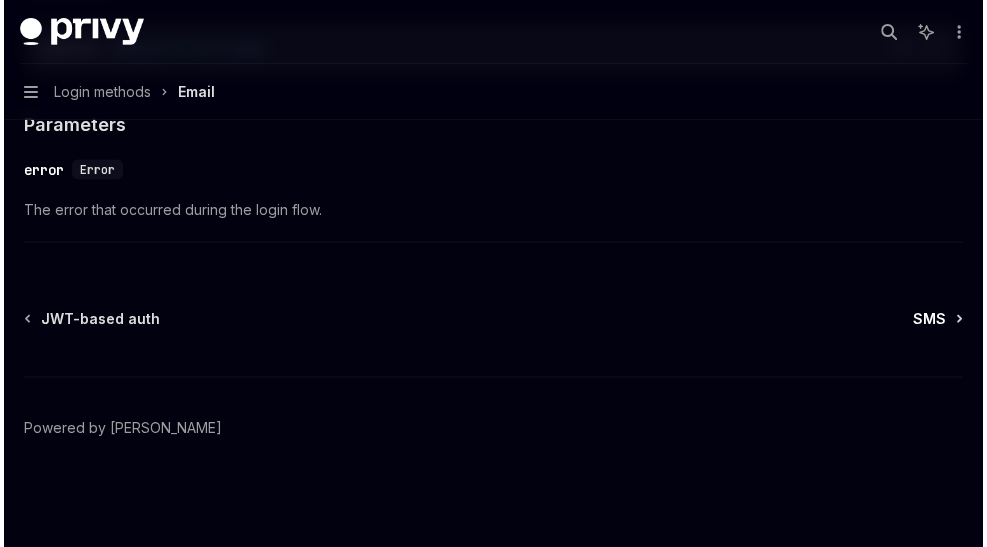 scroll, scrollTop: 0, scrollLeft: 0, axis: both 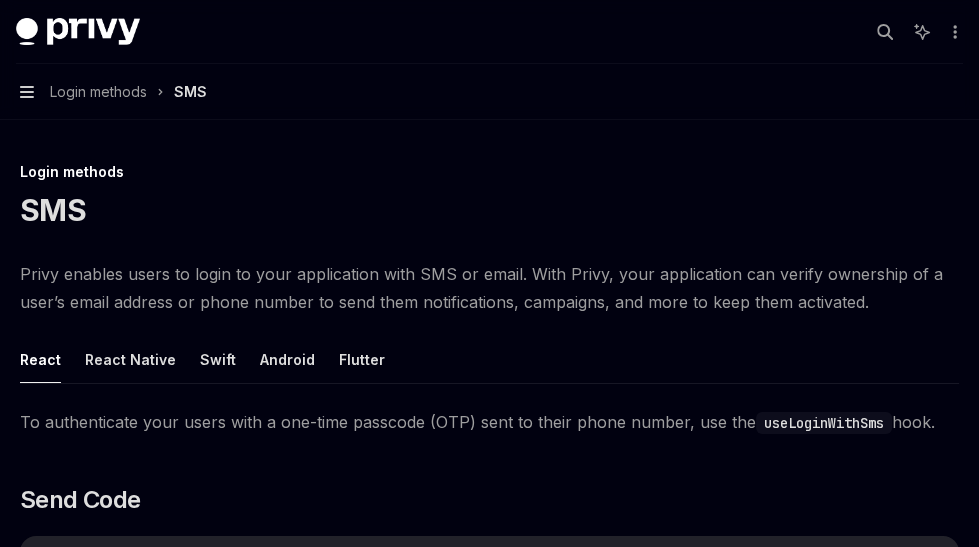 click 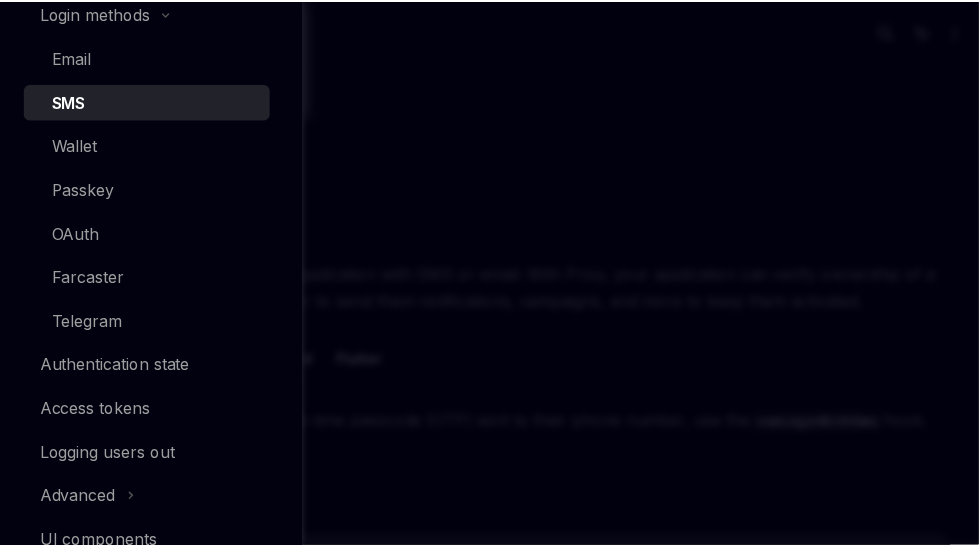 scroll, scrollTop: 670, scrollLeft: 0, axis: vertical 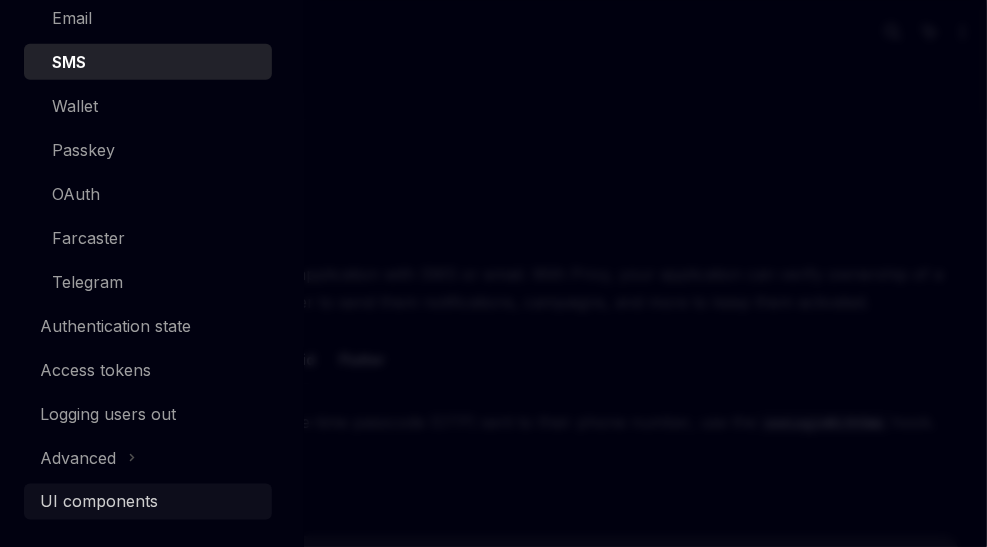 click on "UI components" at bounding box center (99, 502) 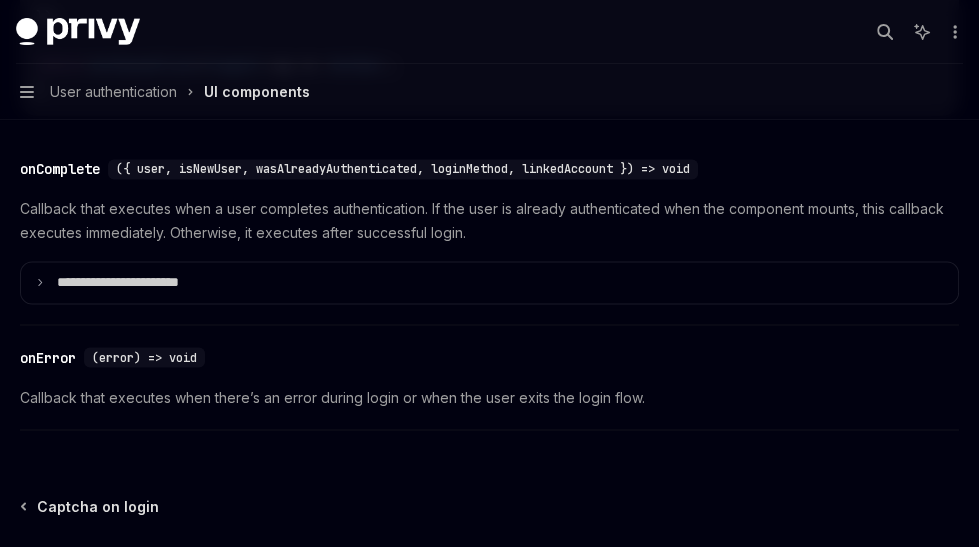 scroll, scrollTop: 3295, scrollLeft: 0, axis: vertical 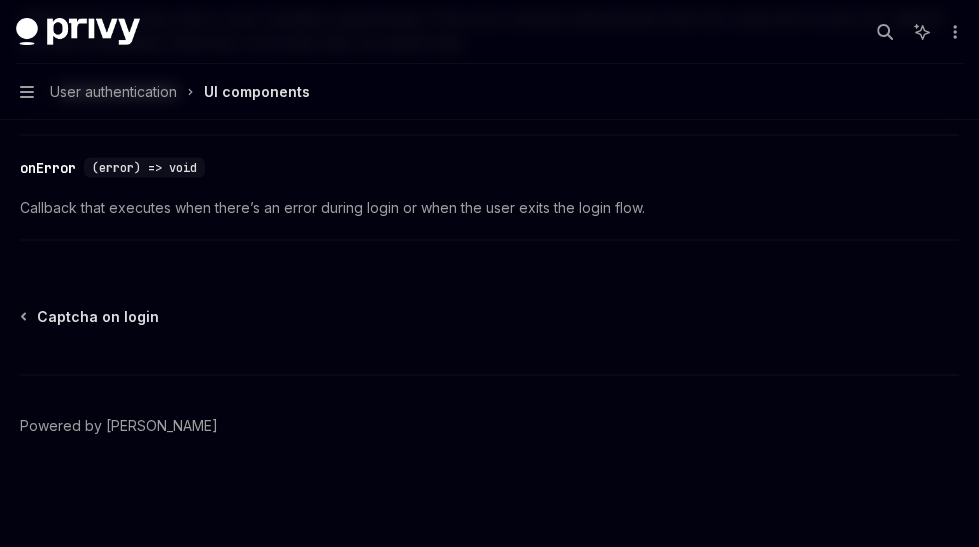 click on "UI components" at bounding box center (257, 92) 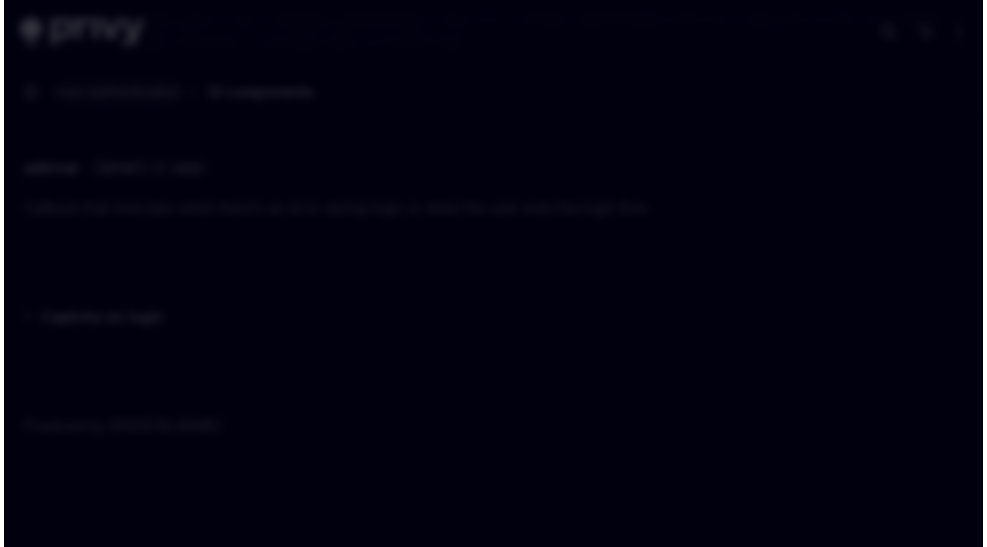 scroll, scrollTop: 3296, scrollLeft: 0, axis: vertical 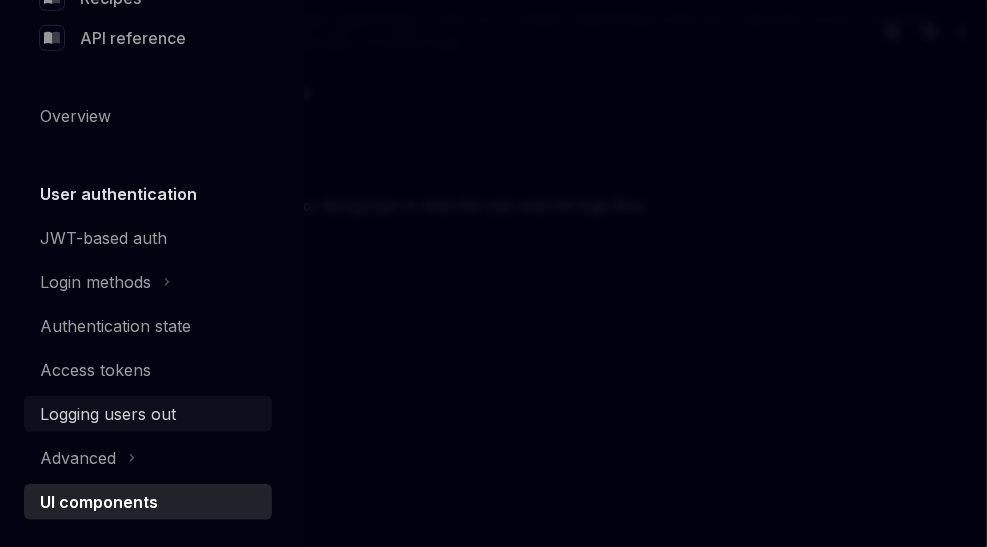 click on "Logging users out" at bounding box center [150, 414] 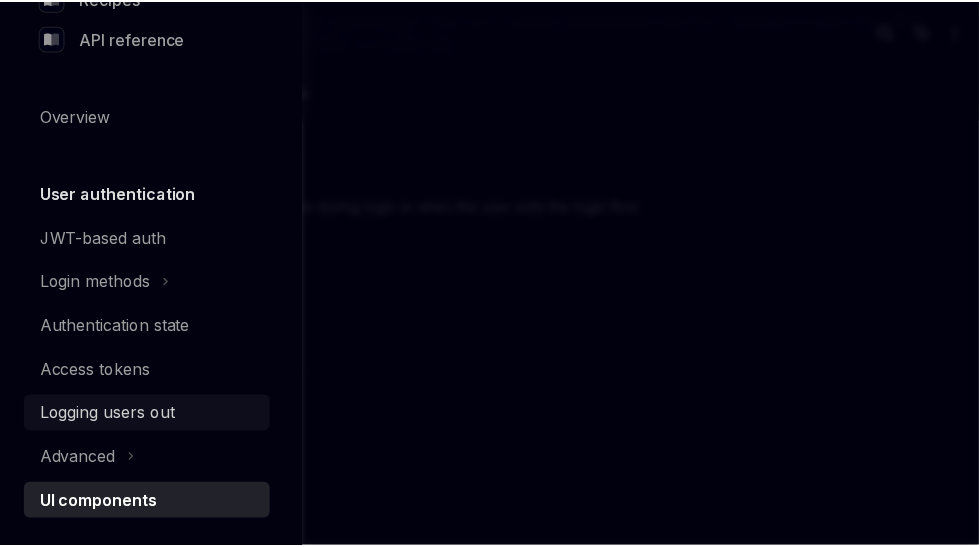 scroll, scrollTop: 0, scrollLeft: 0, axis: both 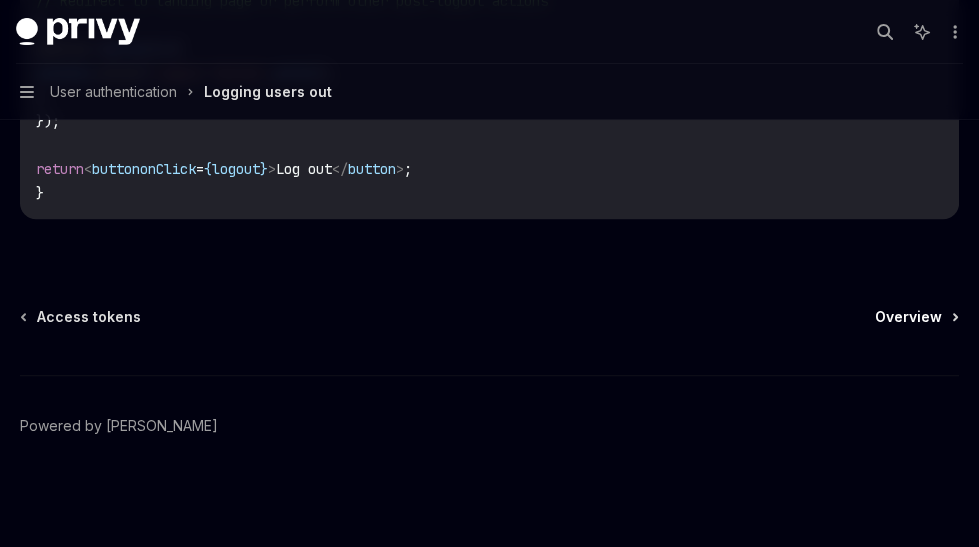 click on "Overview" at bounding box center [908, 317] 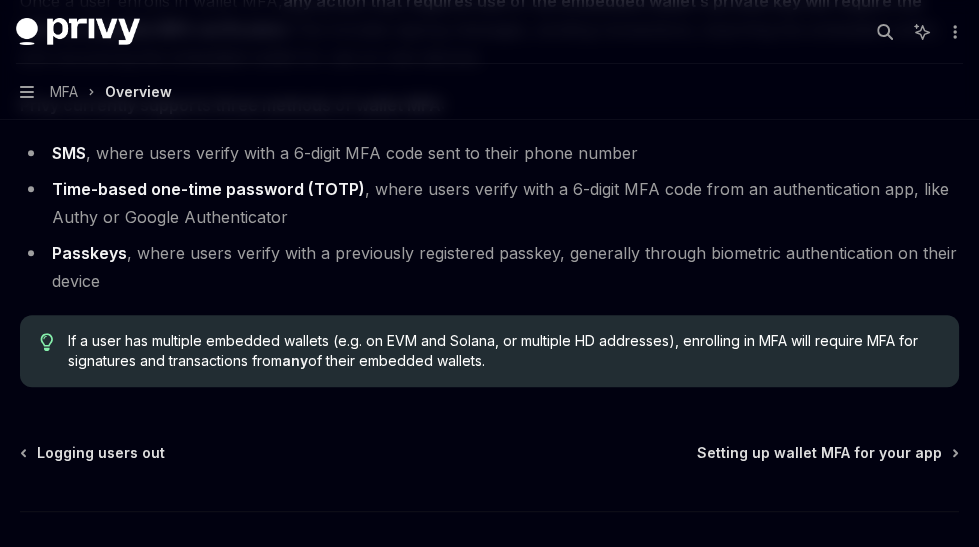 scroll, scrollTop: 1200, scrollLeft: 0, axis: vertical 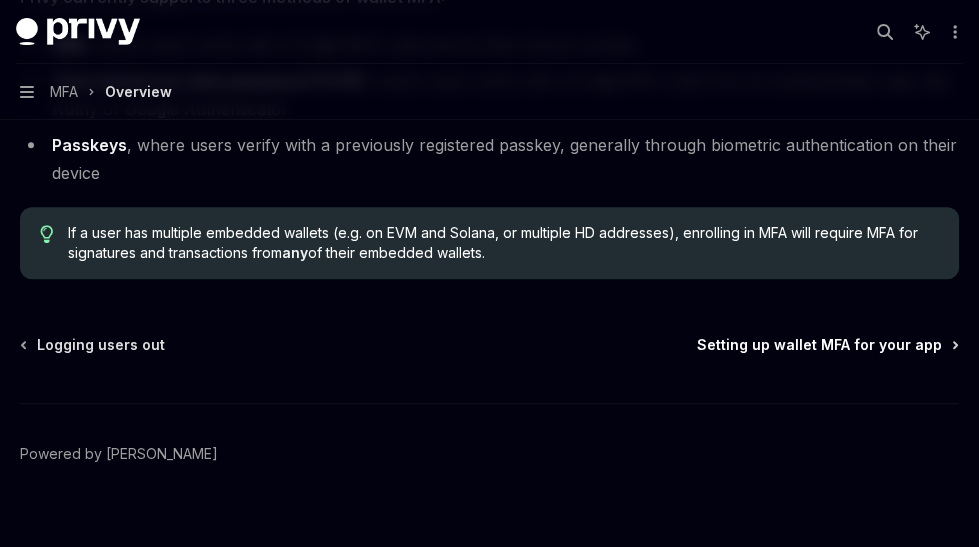 click on "Setting up wallet MFA for your app" at bounding box center [819, 345] 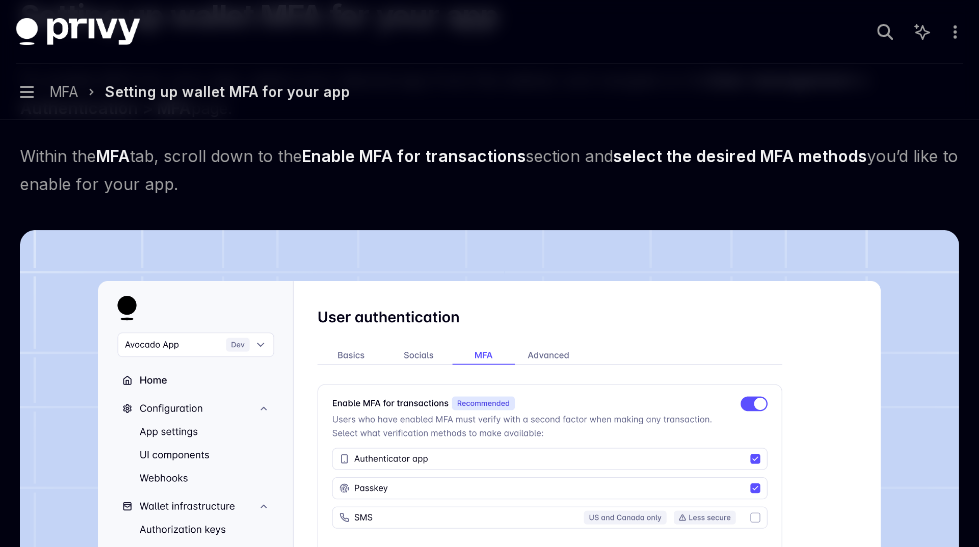 scroll, scrollTop: 0, scrollLeft: 0, axis: both 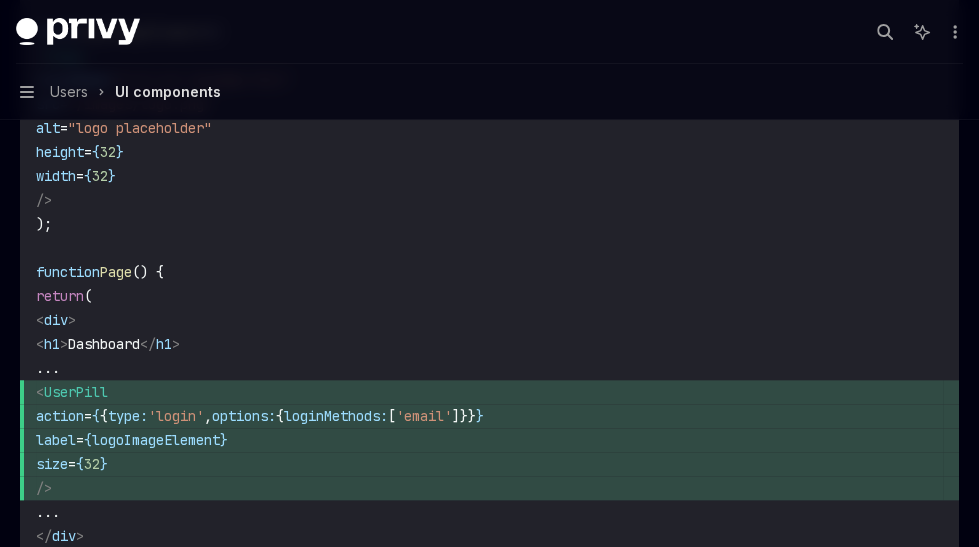 click on "size = { 32 }" at bounding box center [489, 464] 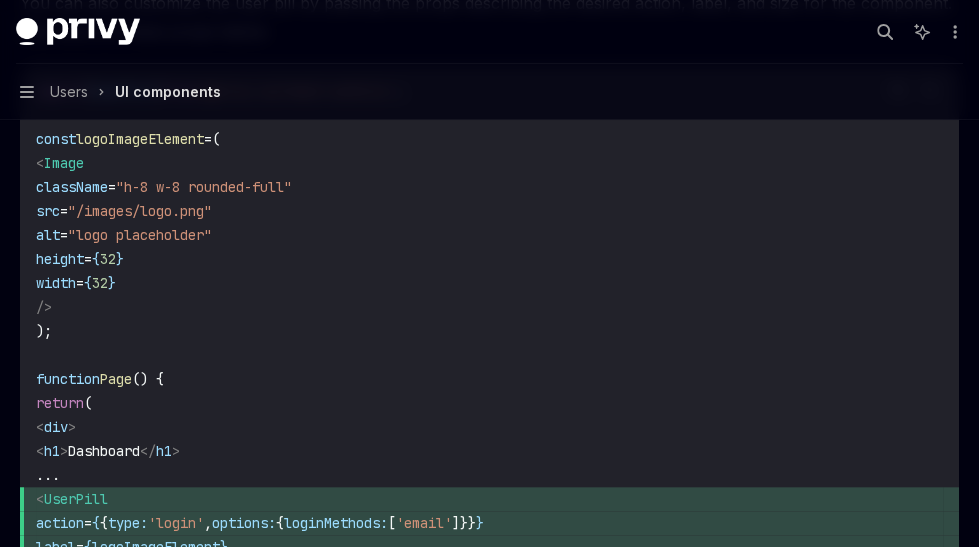 scroll, scrollTop: 1724, scrollLeft: 0, axis: vertical 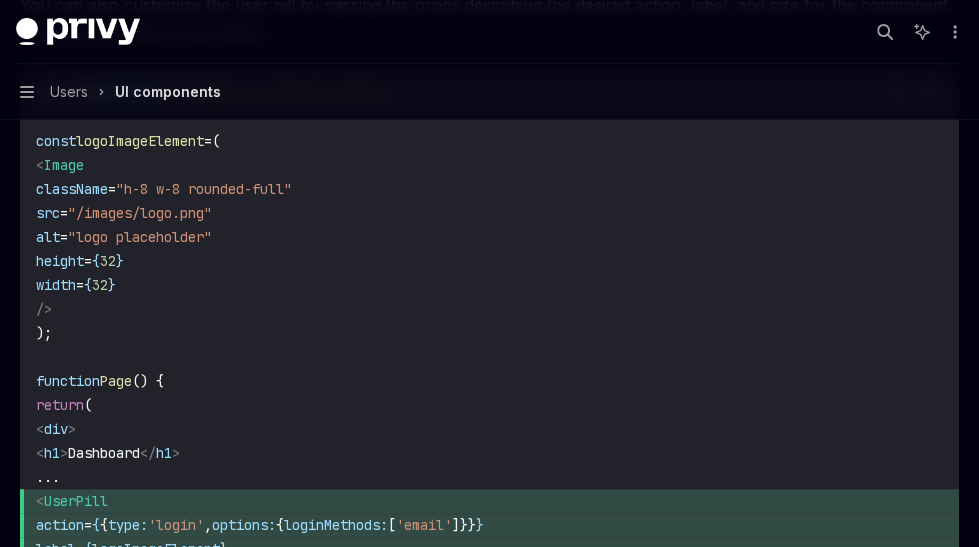 click on "import  { UserPill }  from  '@privy-io/react-auth/ui' ;
const  logoImageElement  =  (
< Image
className = "h-8 w-8 rounded-full"
src = "/images/logo.png"
alt = "logo placeholder"
height = { 32 }
width = { 32 }
/>
);
function  Page () {
return  (
< div >
< h1 > Dashboard </ h1 >
...
< UserPill
action = { { type:  'login' ,  options:  { loginMethods:  [ 'email' ]}} }
label = { logoImageElement }
size = { 32 }
/>
...
</ div >
);
}" at bounding box center [489, 393] 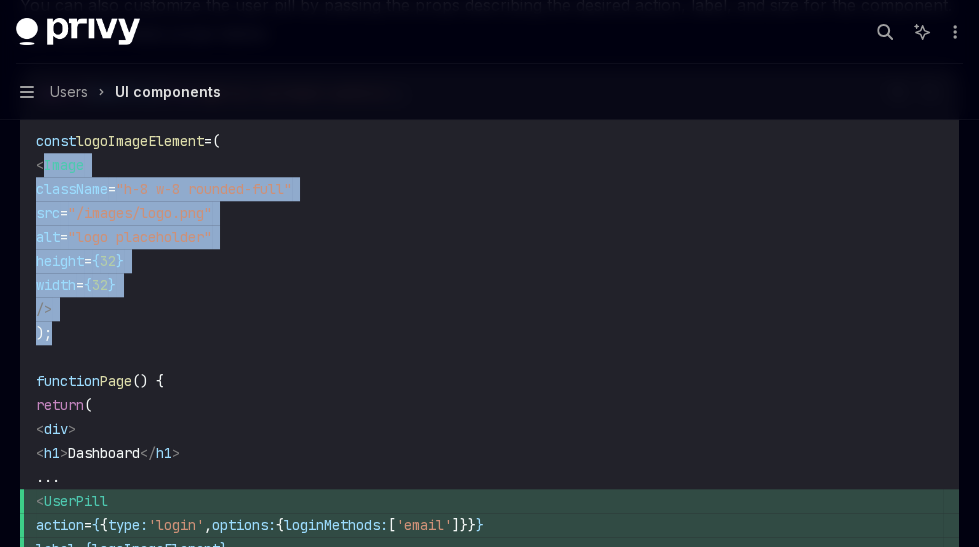 drag, startPoint x: 93, startPoint y: 324, endPoint x: 58, endPoint y: 159, distance: 168.67128 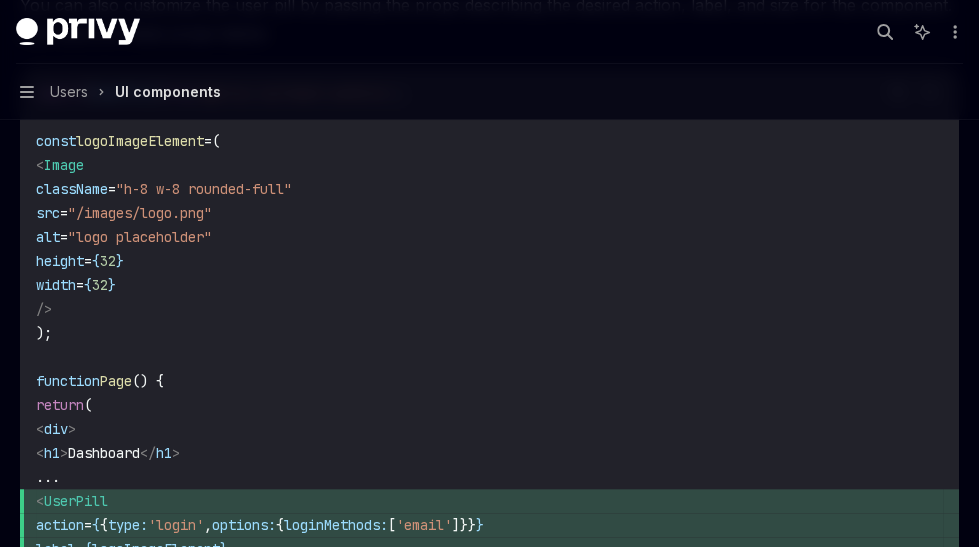 drag, startPoint x: 72, startPoint y: 306, endPoint x: 55, endPoint y: 170, distance: 137.05838 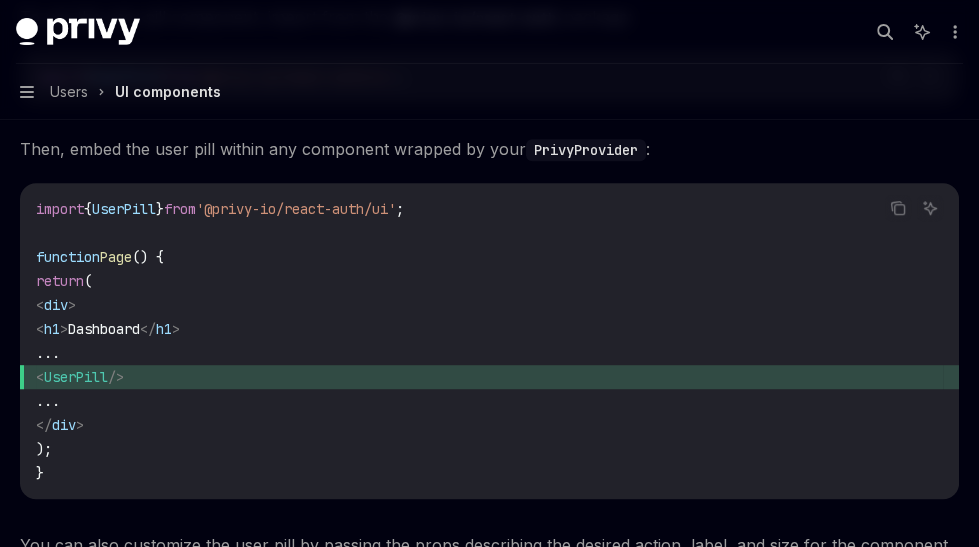 scroll, scrollTop: 1202, scrollLeft: 0, axis: vertical 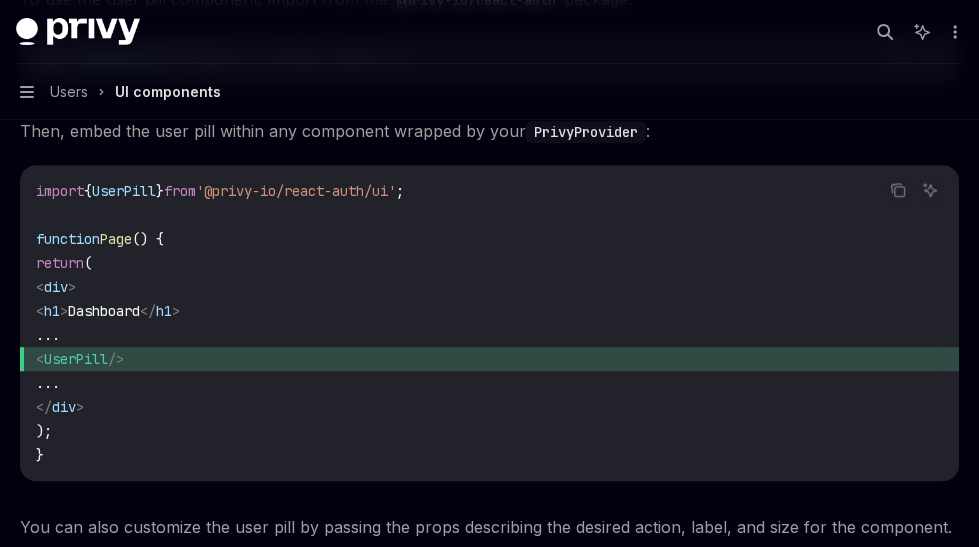 click on "import  { UserPill }  from  '@privy-io/react-auth/ui' ;
function  Page () {
return  (
< div >
< h1 > Dashboard </ h1 >
...
< UserPill  />
...
</ div >
);
}" at bounding box center [489, 323] 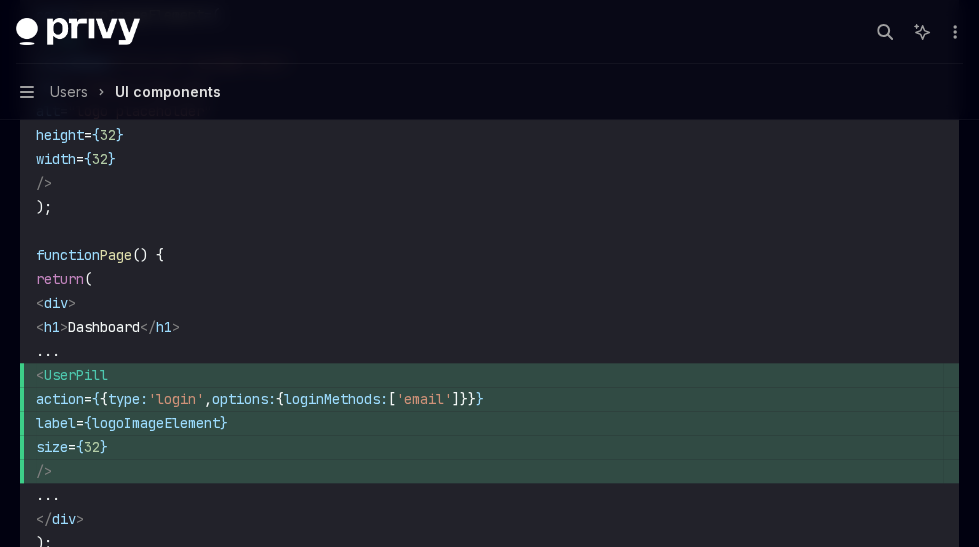 scroll, scrollTop: 1898, scrollLeft: 0, axis: vertical 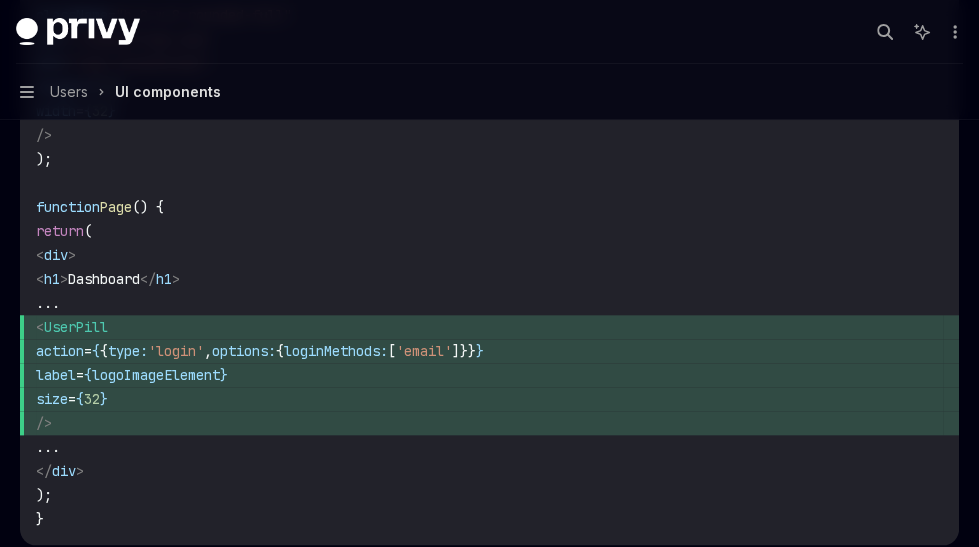 drag, startPoint x: 125, startPoint y: 423, endPoint x: 84, endPoint y: 324, distance: 107.15409 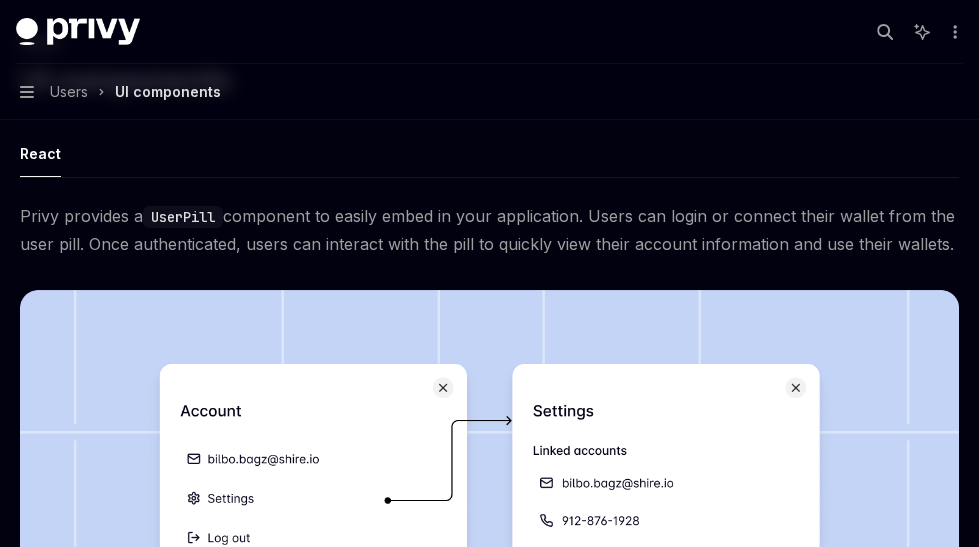 scroll, scrollTop: 0, scrollLeft: 0, axis: both 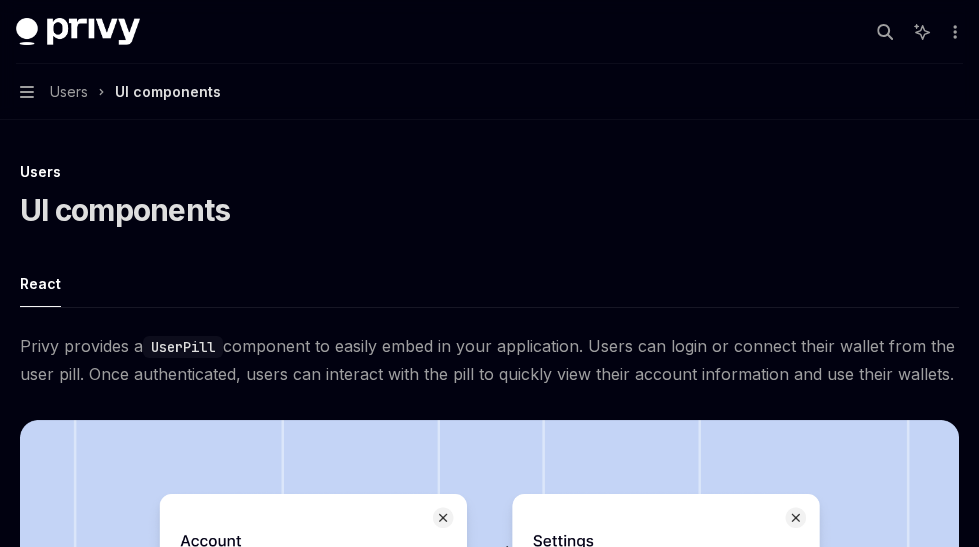 click on "Users" at bounding box center [69, 92] 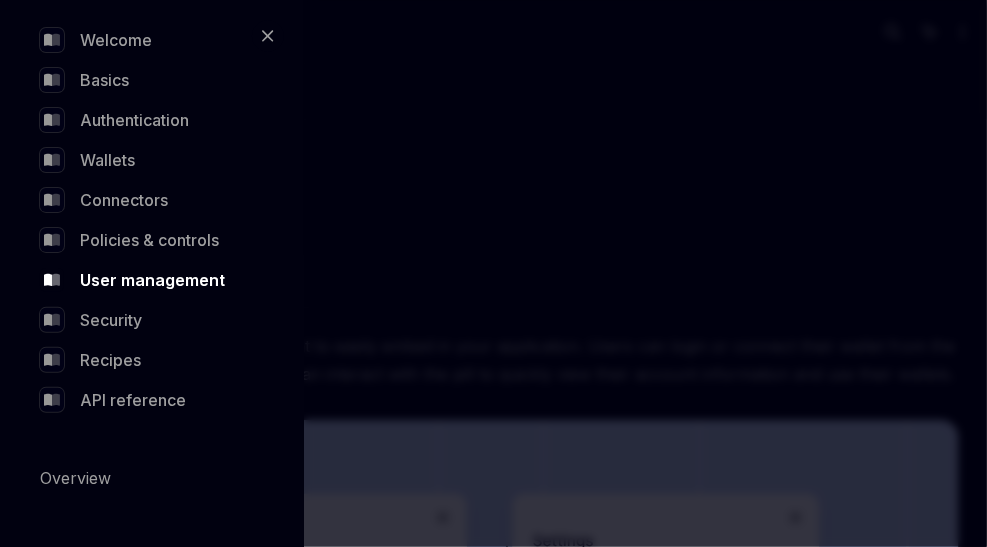 click on "User management" at bounding box center [148, 280] 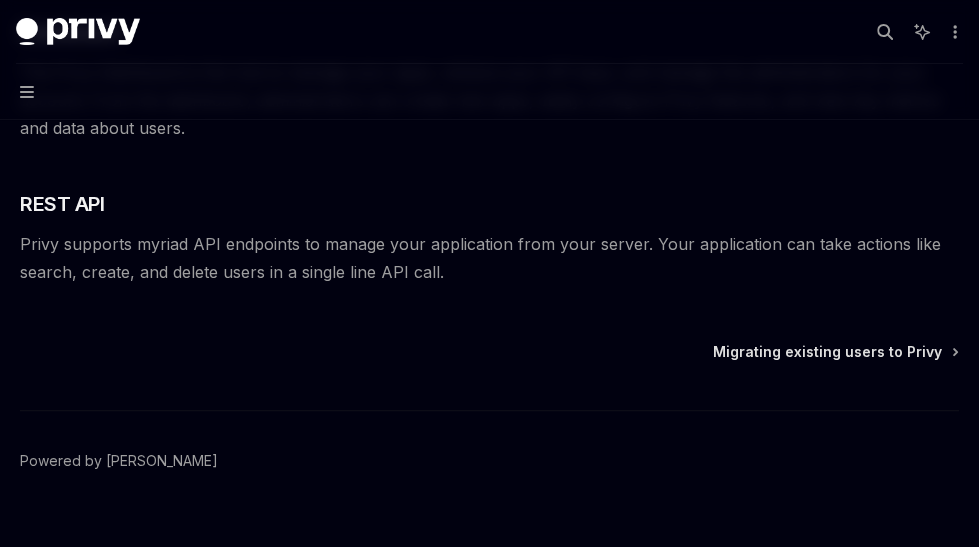 scroll, scrollTop: 675, scrollLeft: 0, axis: vertical 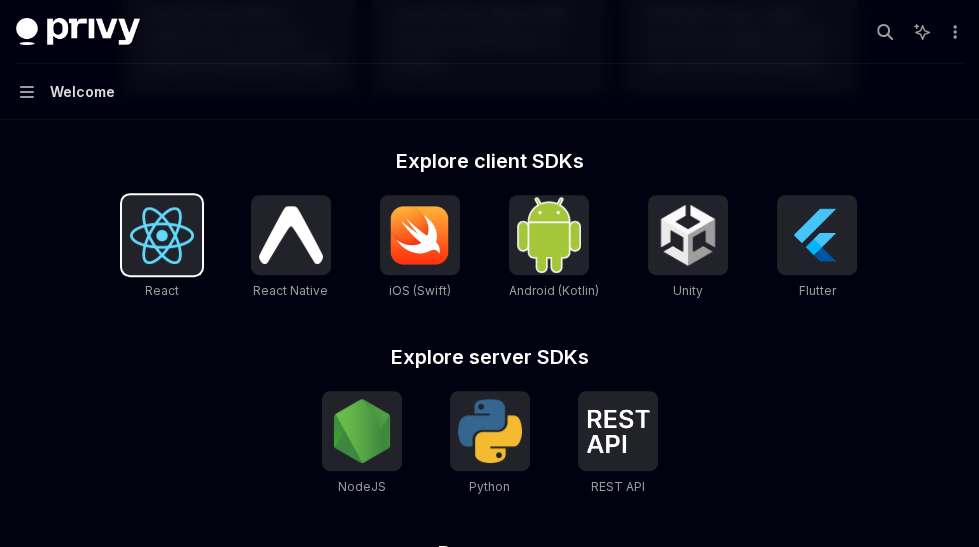click at bounding box center (162, 235) 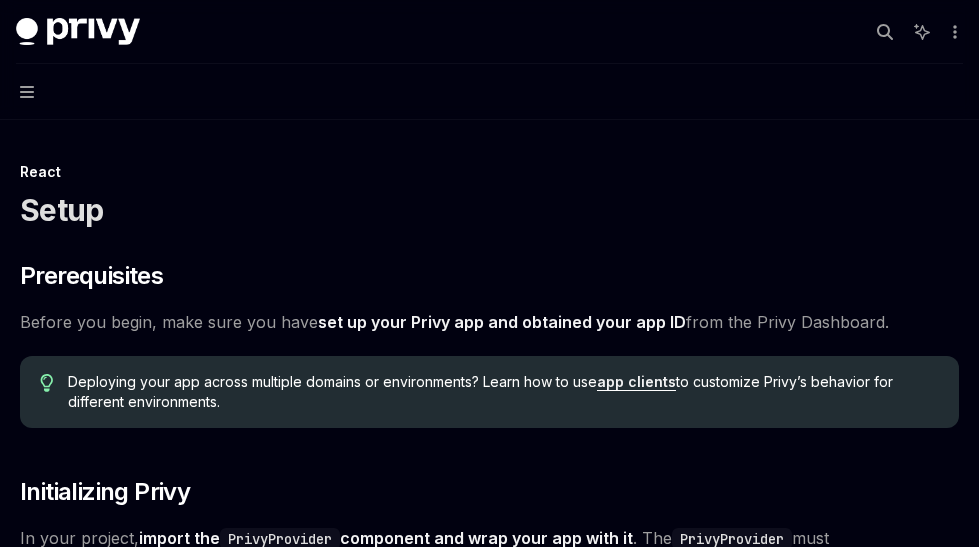 type on "*" 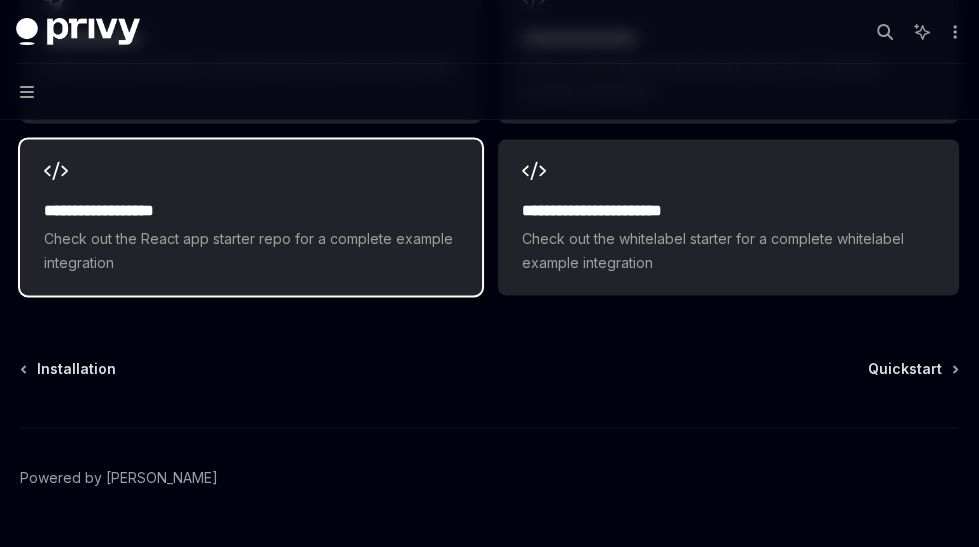 scroll, scrollTop: 2786, scrollLeft: 0, axis: vertical 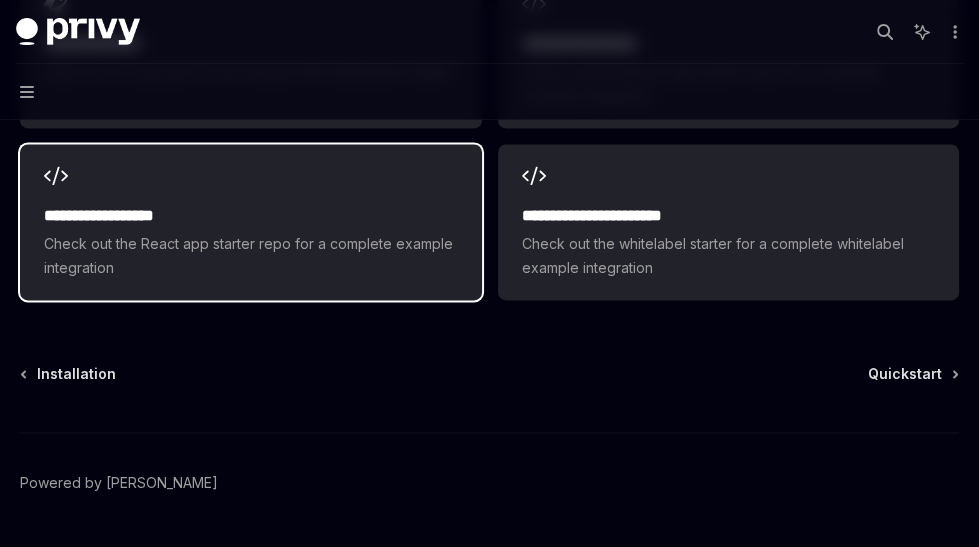 click on "**********" at bounding box center [251, 222] 